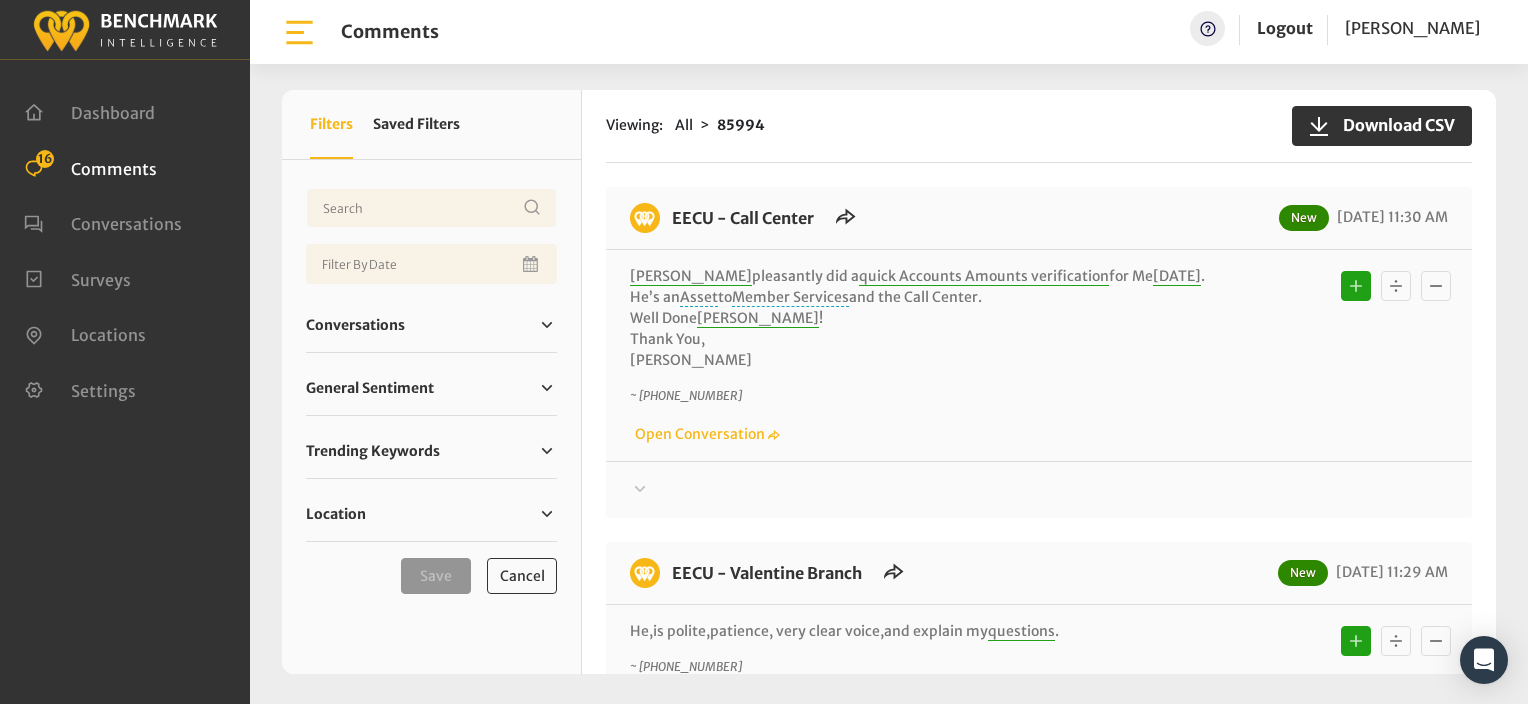 click on "Viewing:
All
85994
Download CSV" 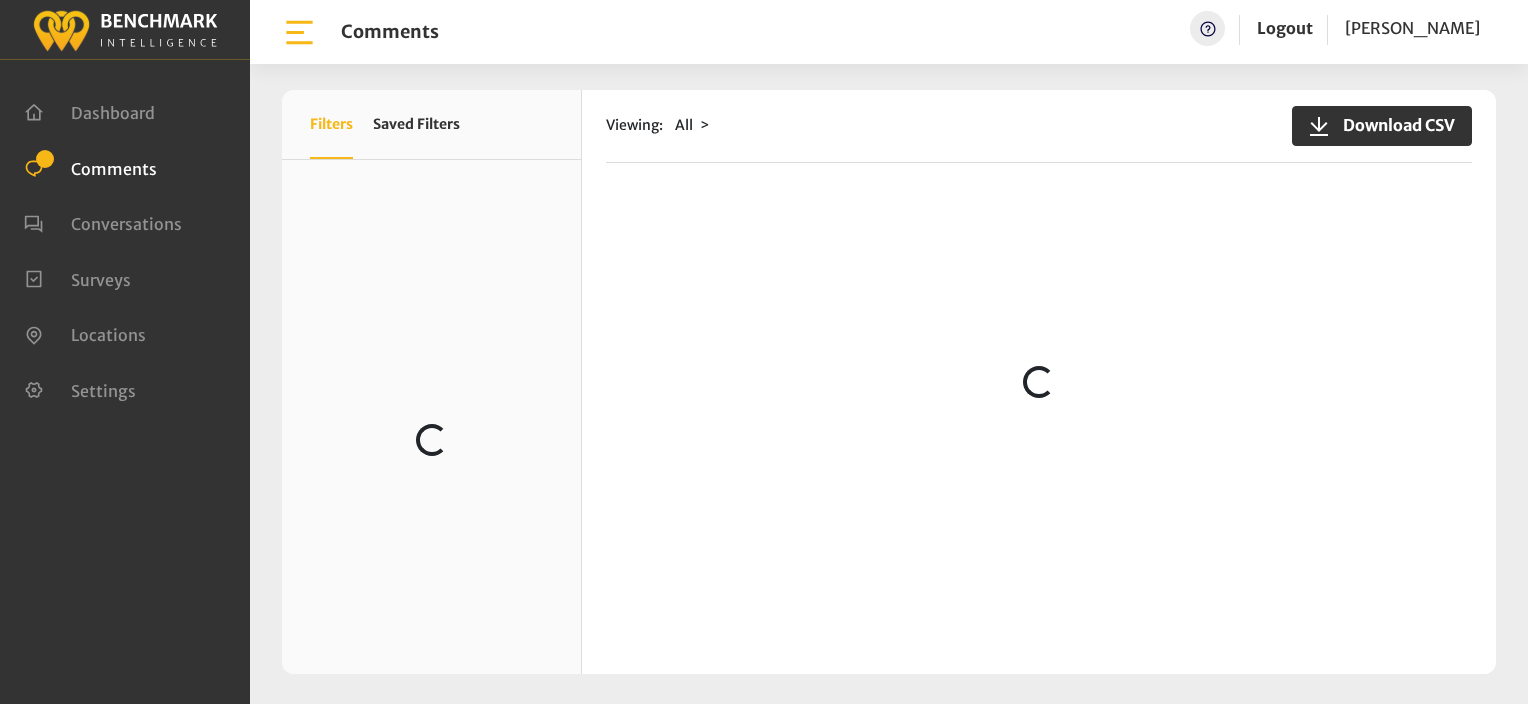 scroll, scrollTop: 0, scrollLeft: 0, axis: both 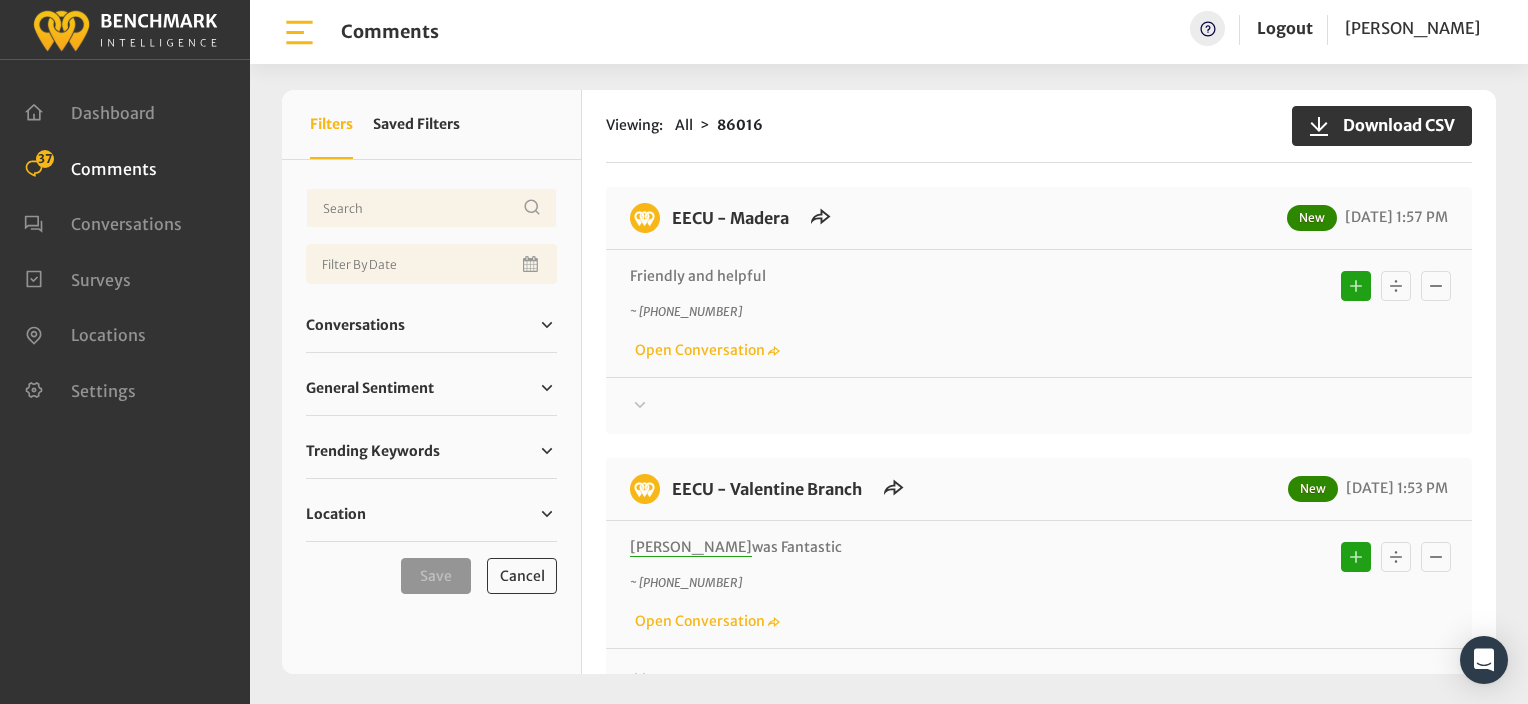click on "Friendly and helpful
~ [PHONE_NUMBER]
Open Conversation" 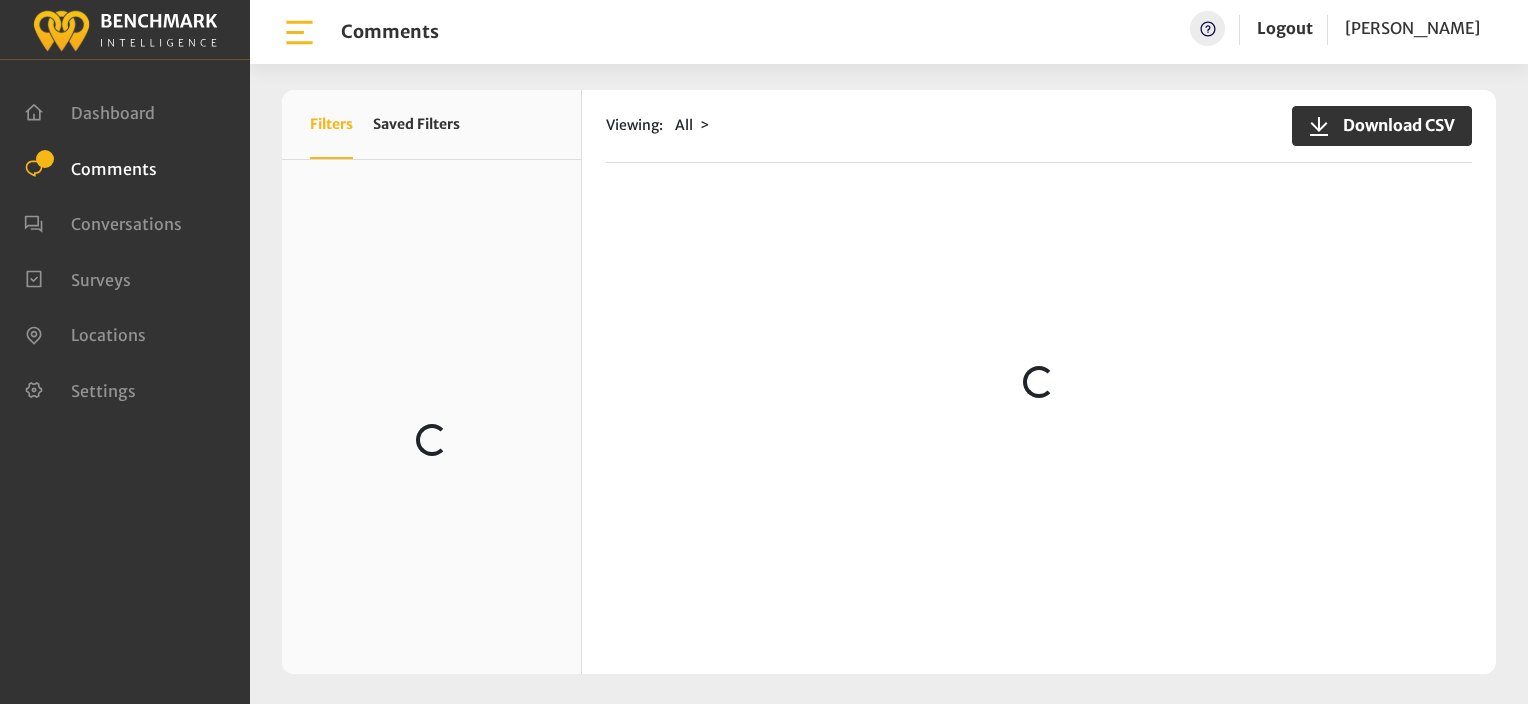 scroll, scrollTop: 0, scrollLeft: 0, axis: both 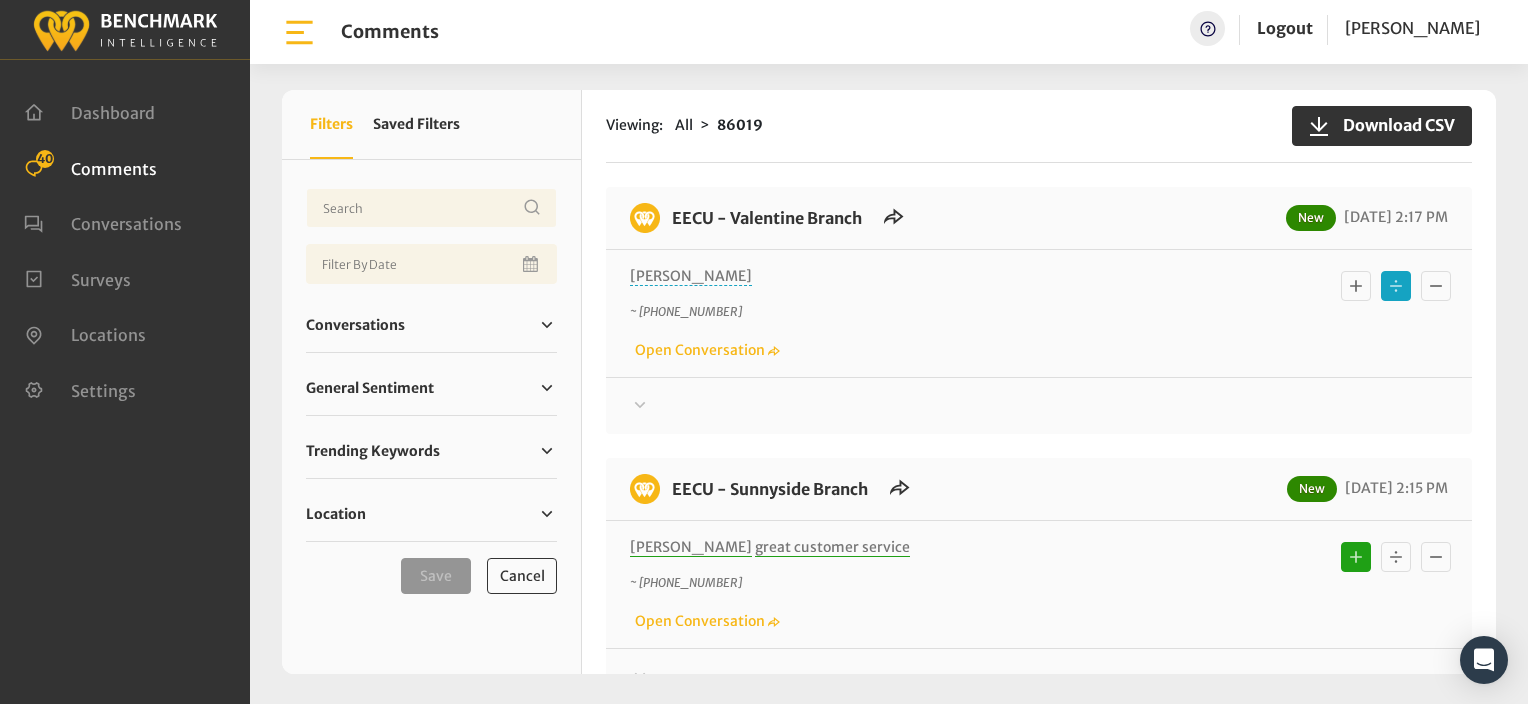 click 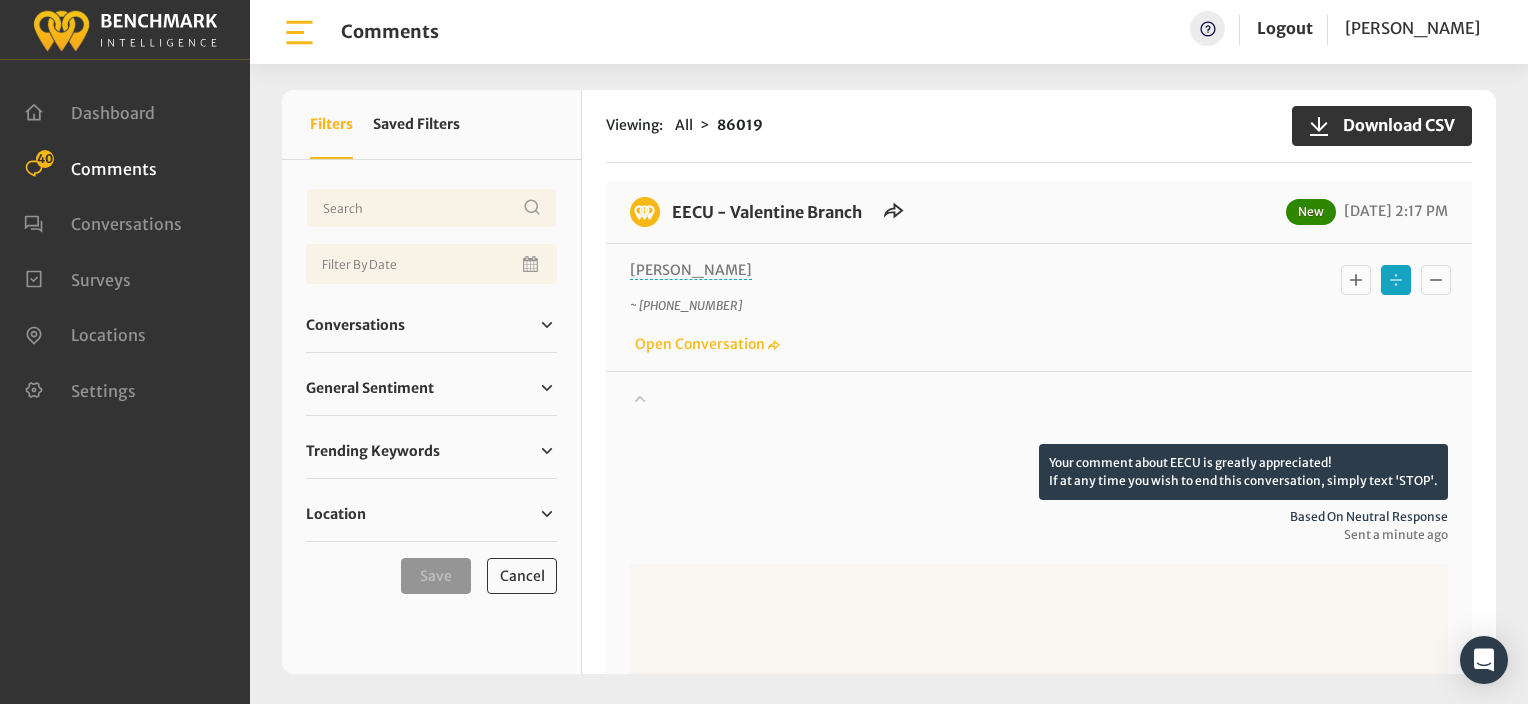 scroll, scrollTop: 0, scrollLeft: 0, axis: both 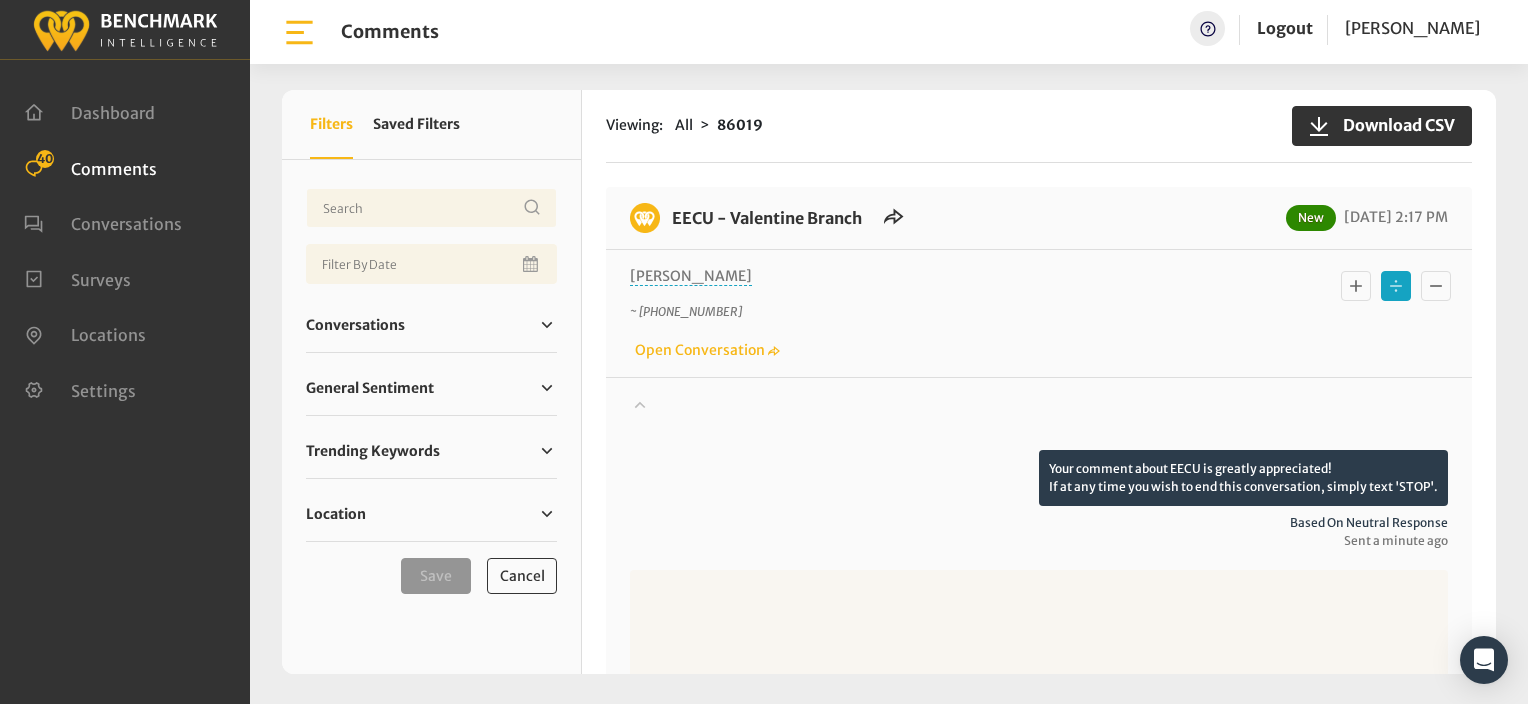 click 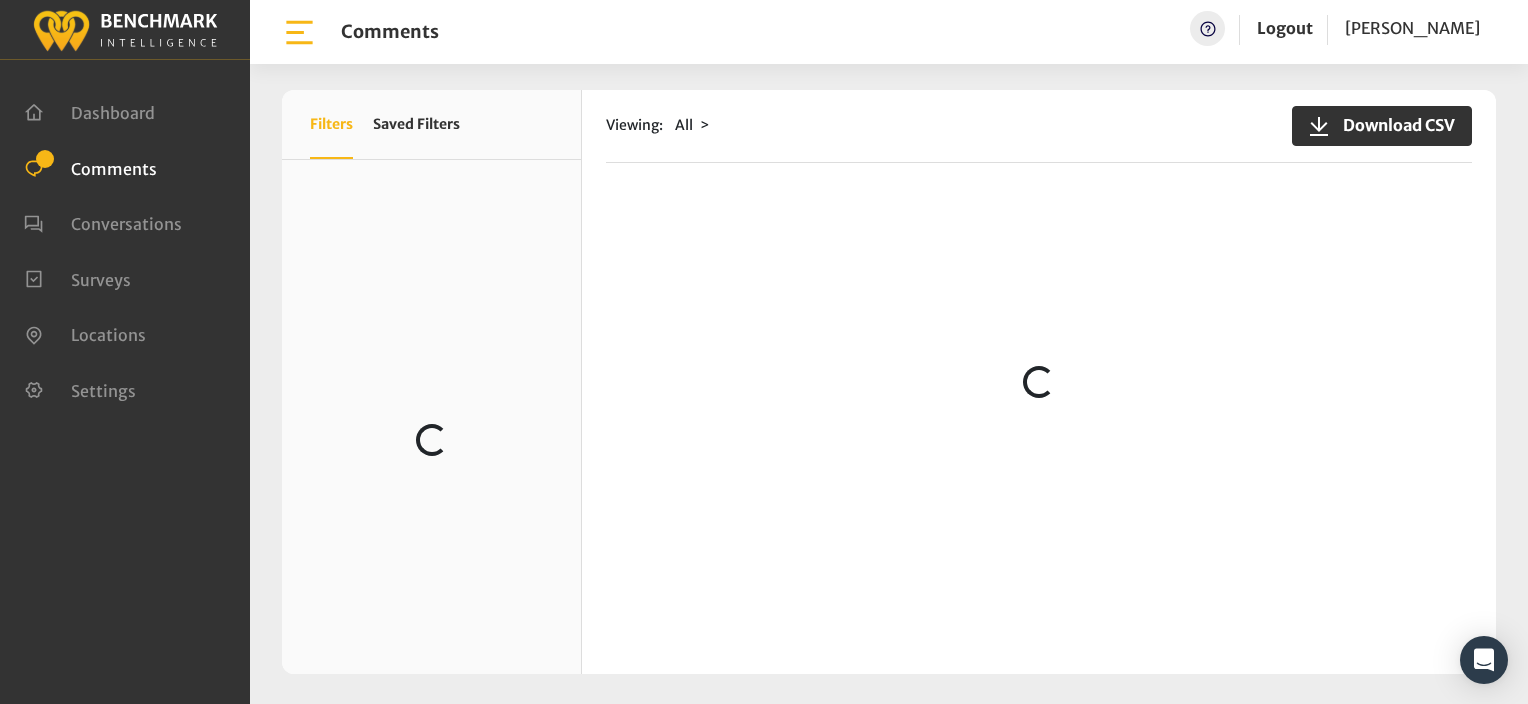 scroll, scrollTop: 0, scrollLeft: 0, axis: both 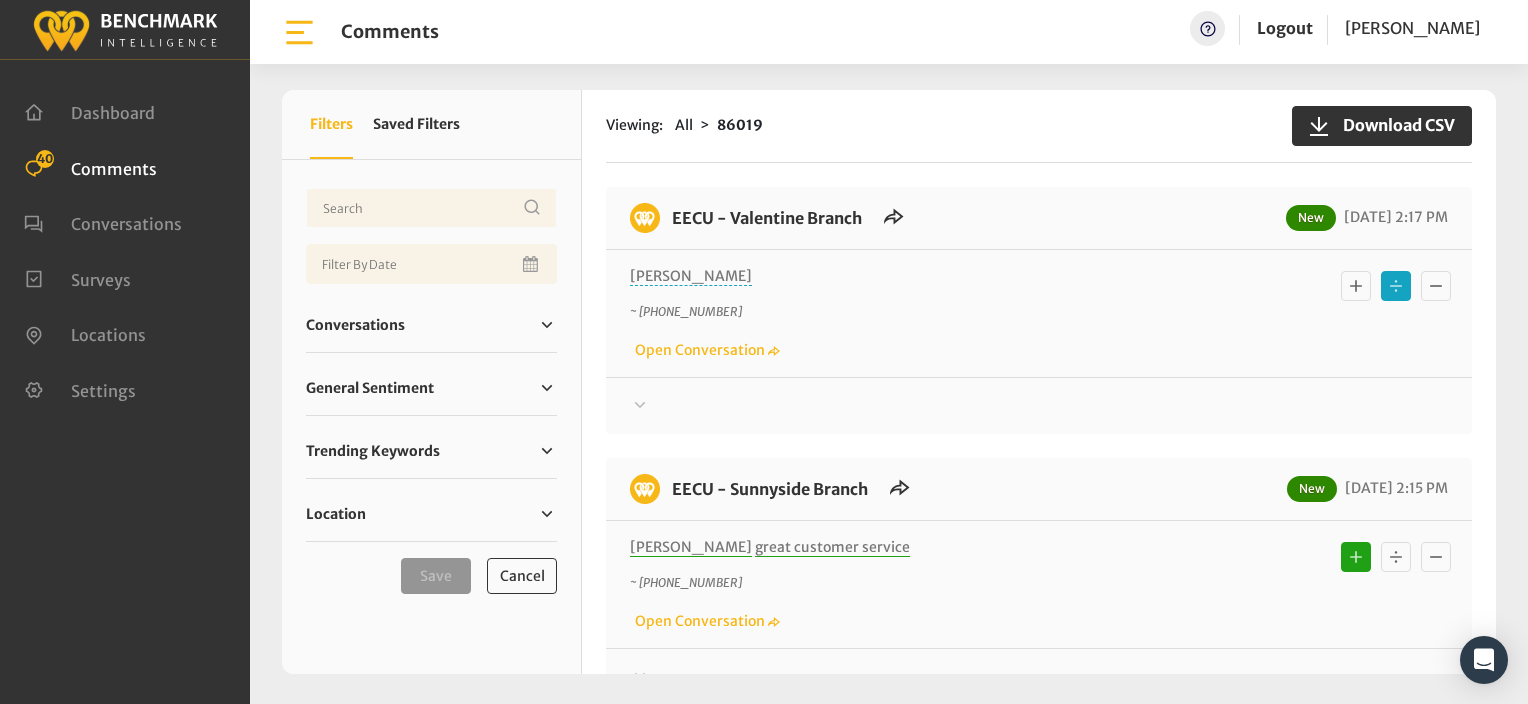 click 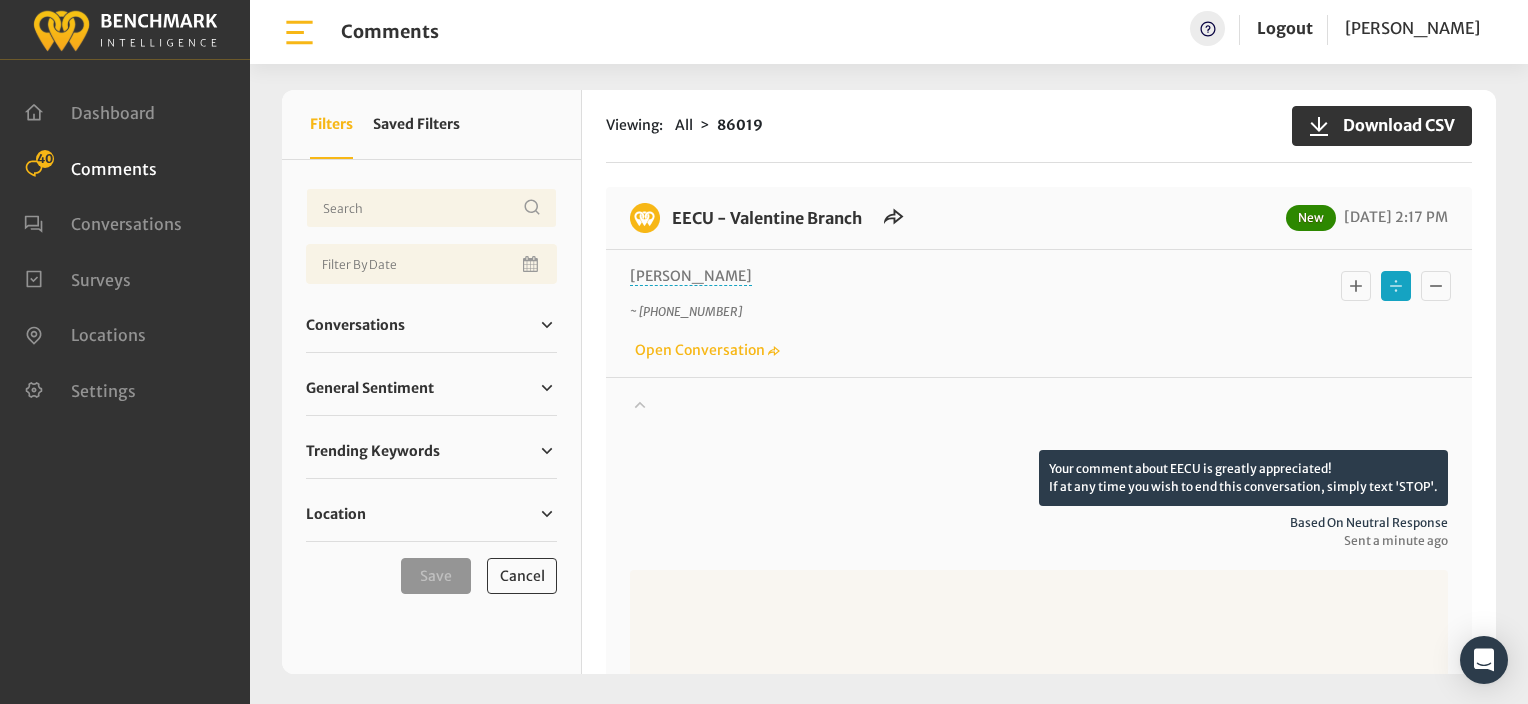 click 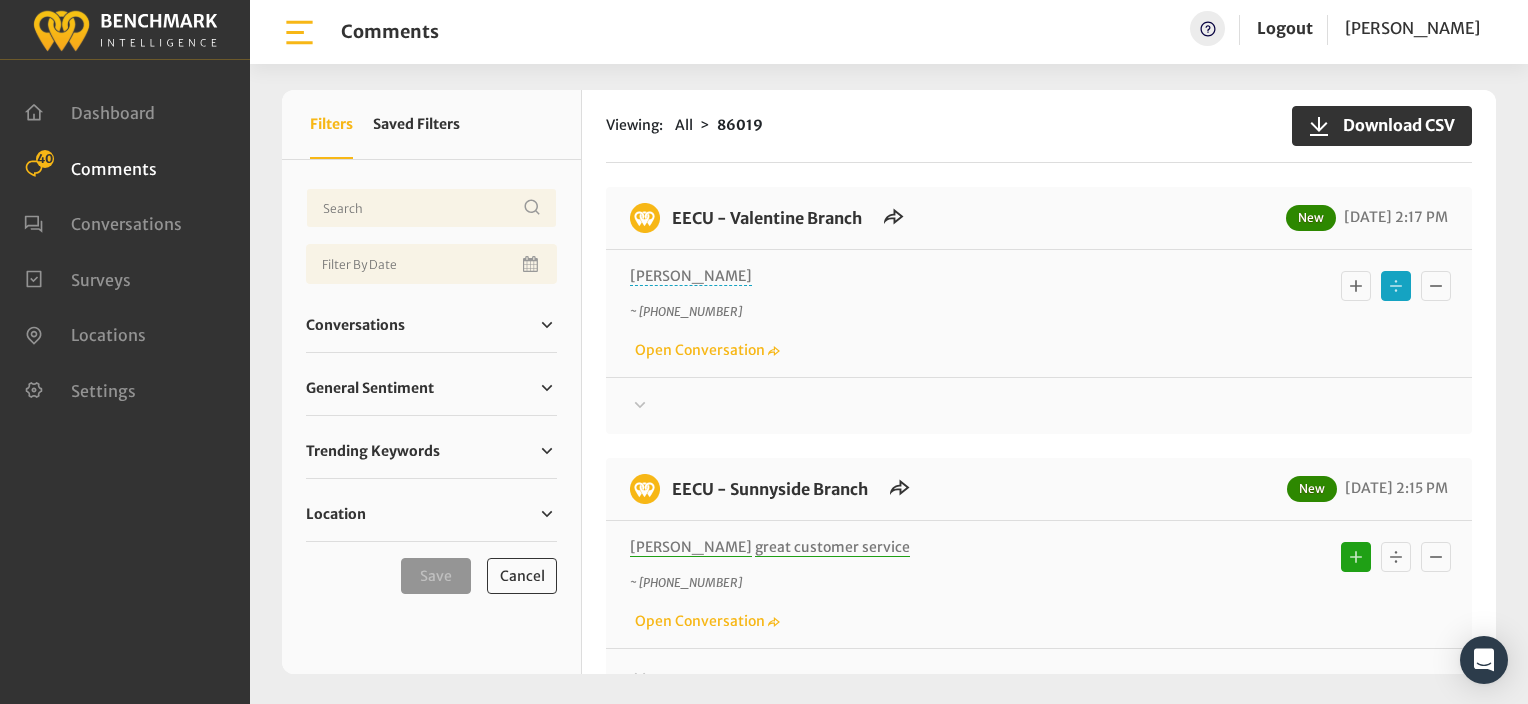 click on "~ [PHONE_NUMBER]" 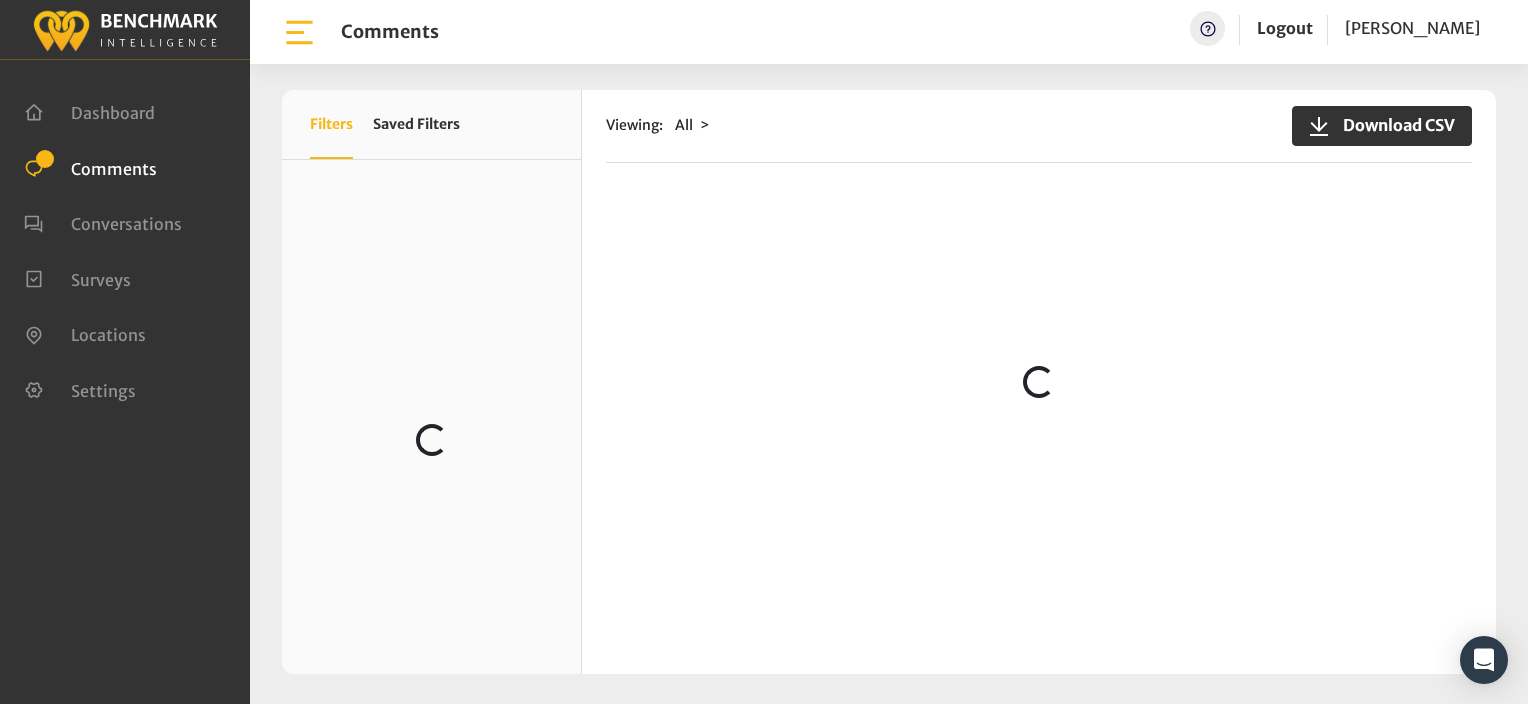 scroll, scrollTop: 0, scrollLeft: 0, axis: both 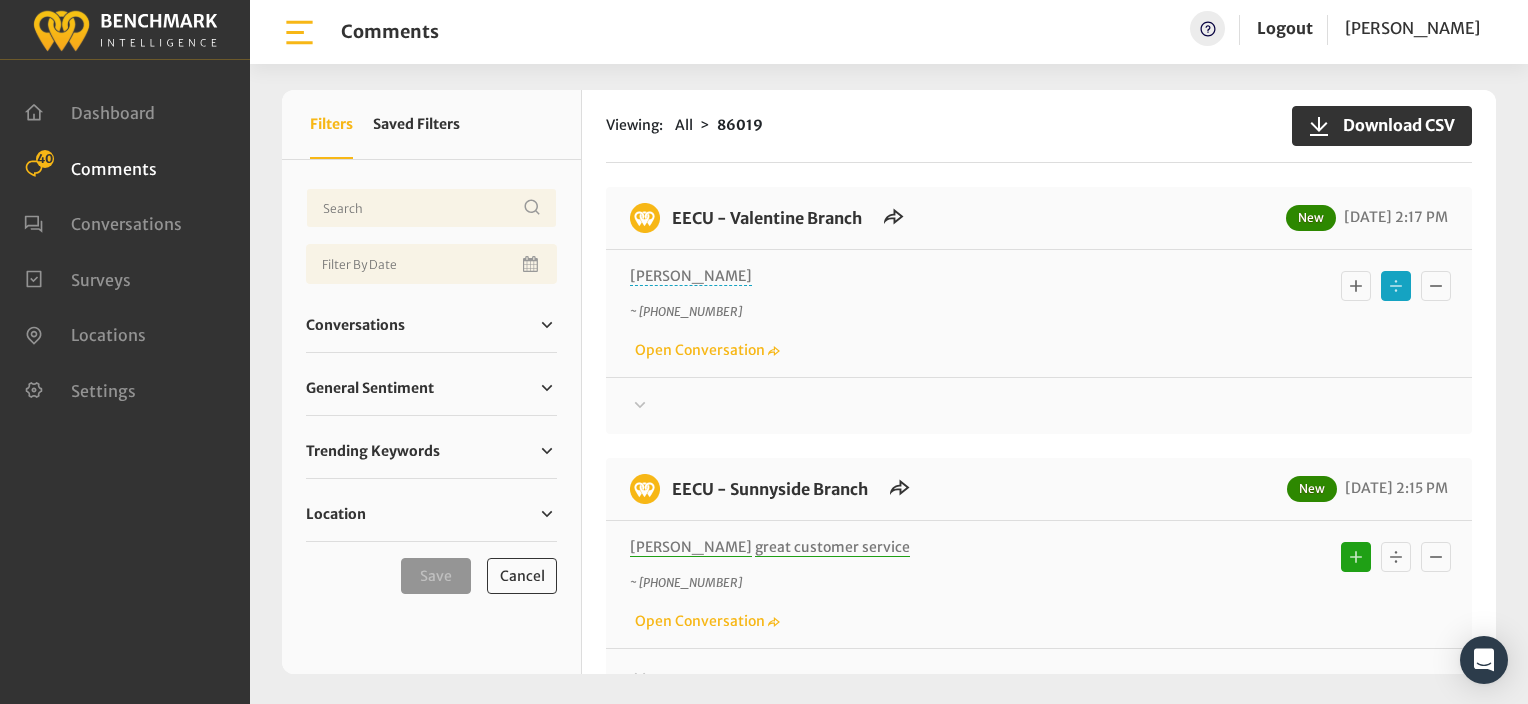 click 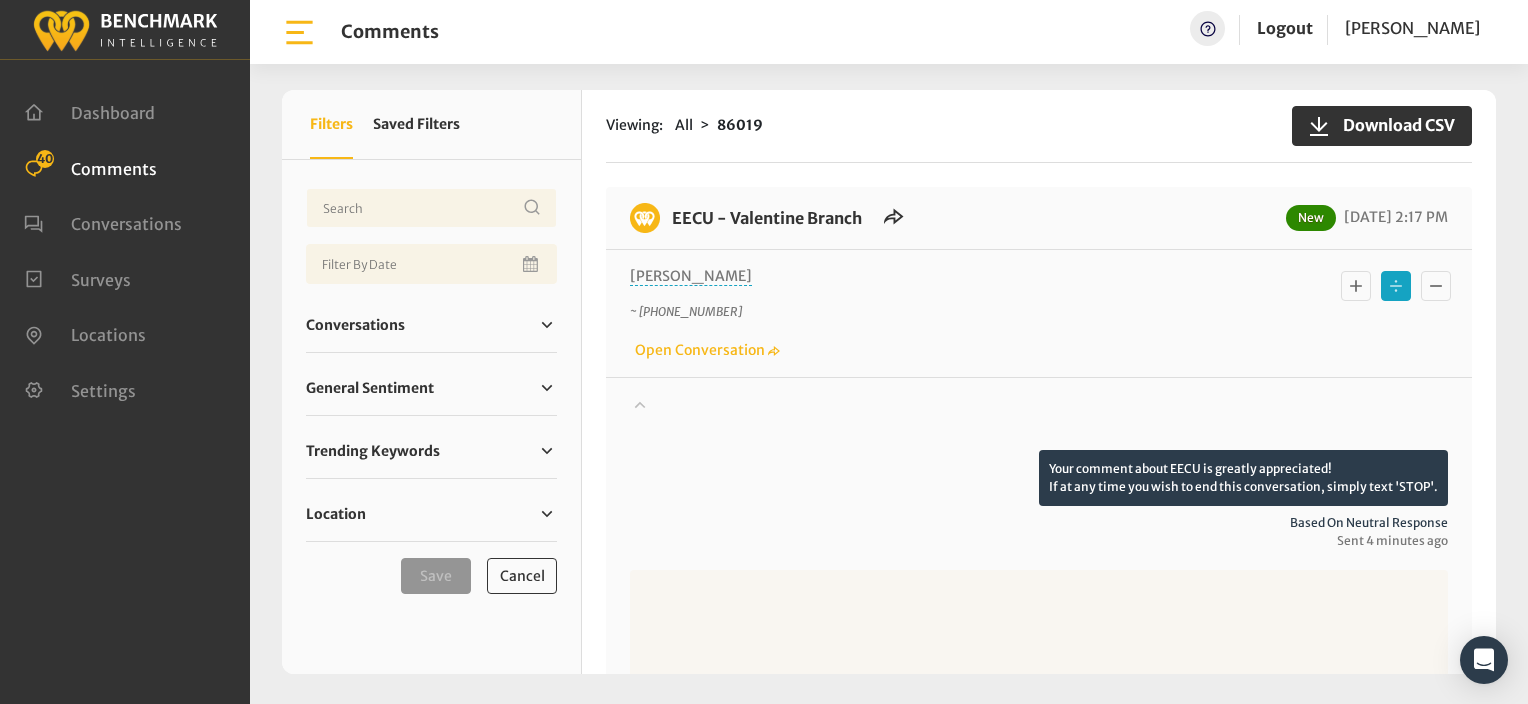 click 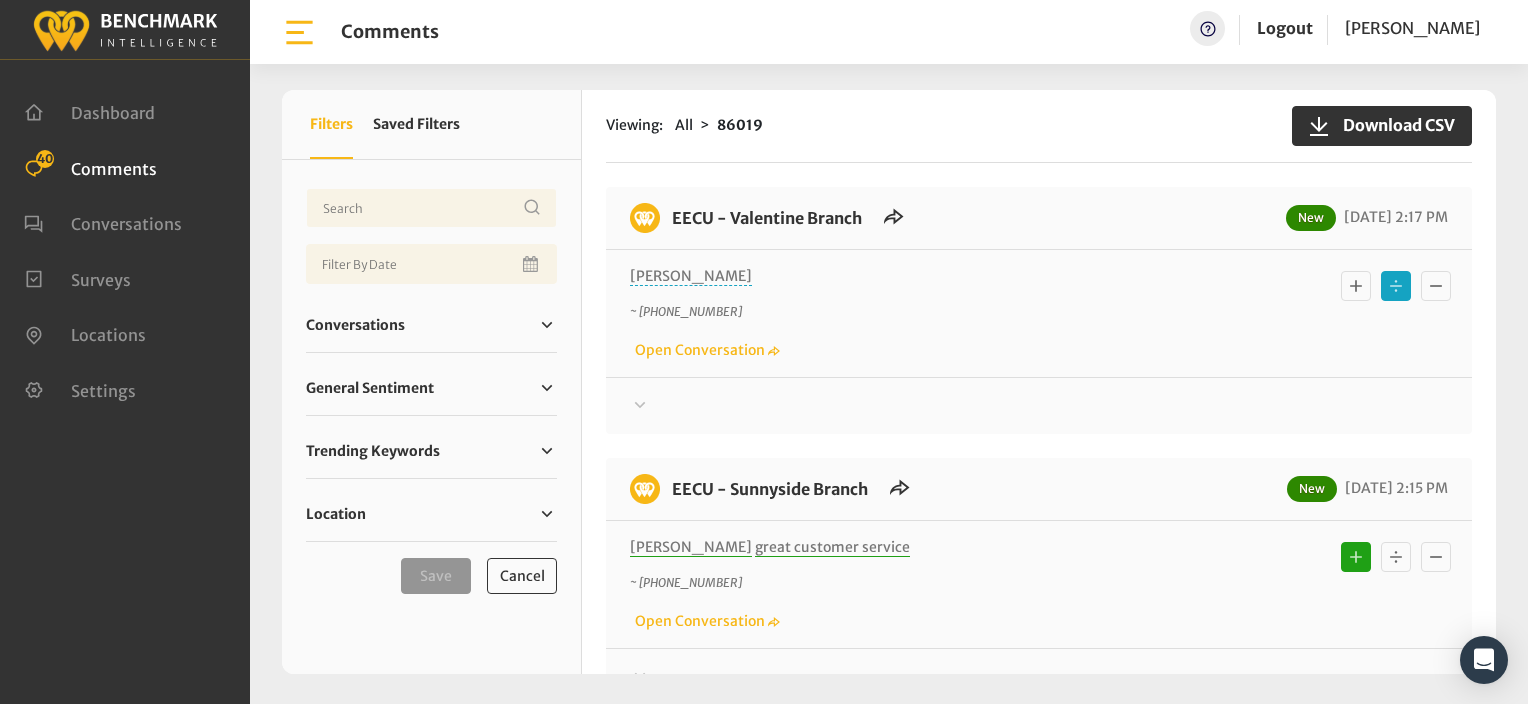 click on "Ana" 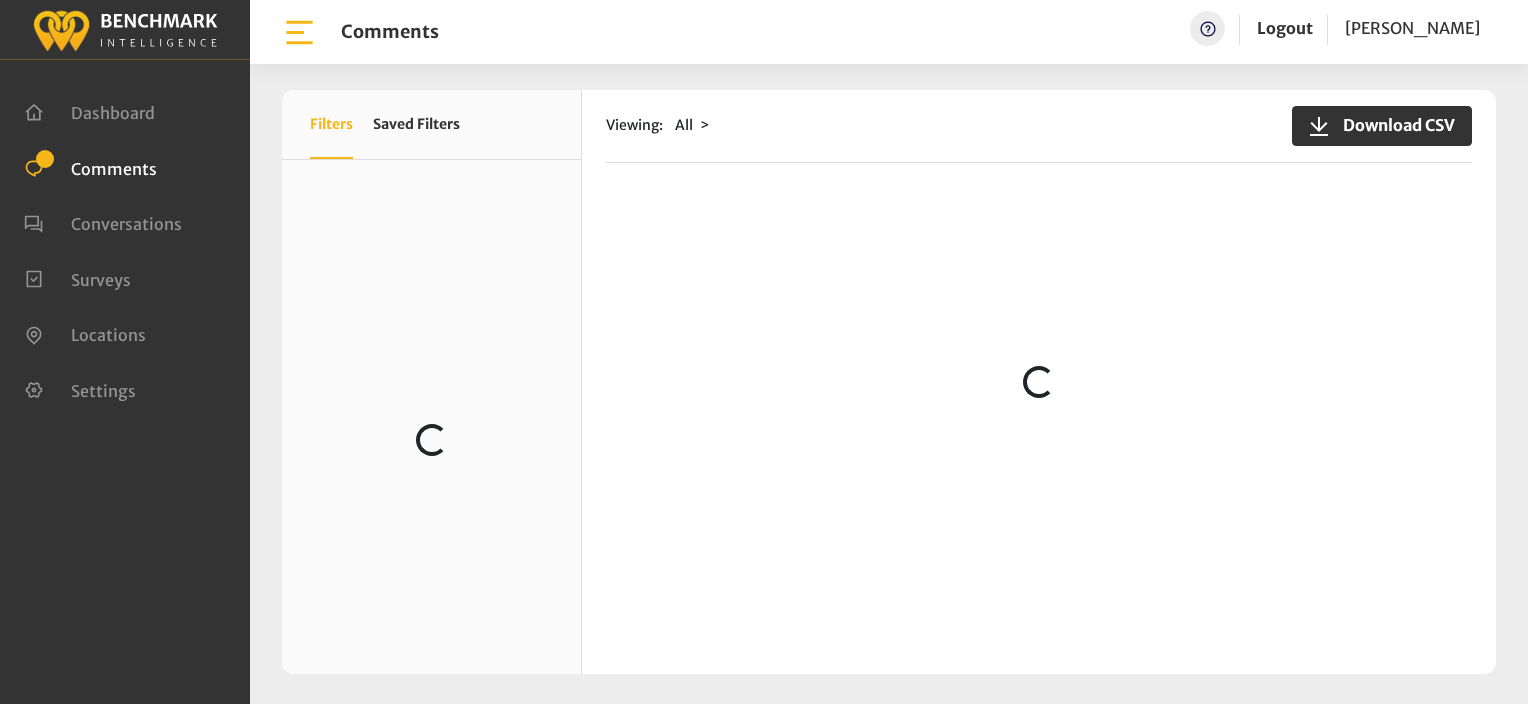 scroll, scrollTop: 0, scrollLeft: 0, axis: both 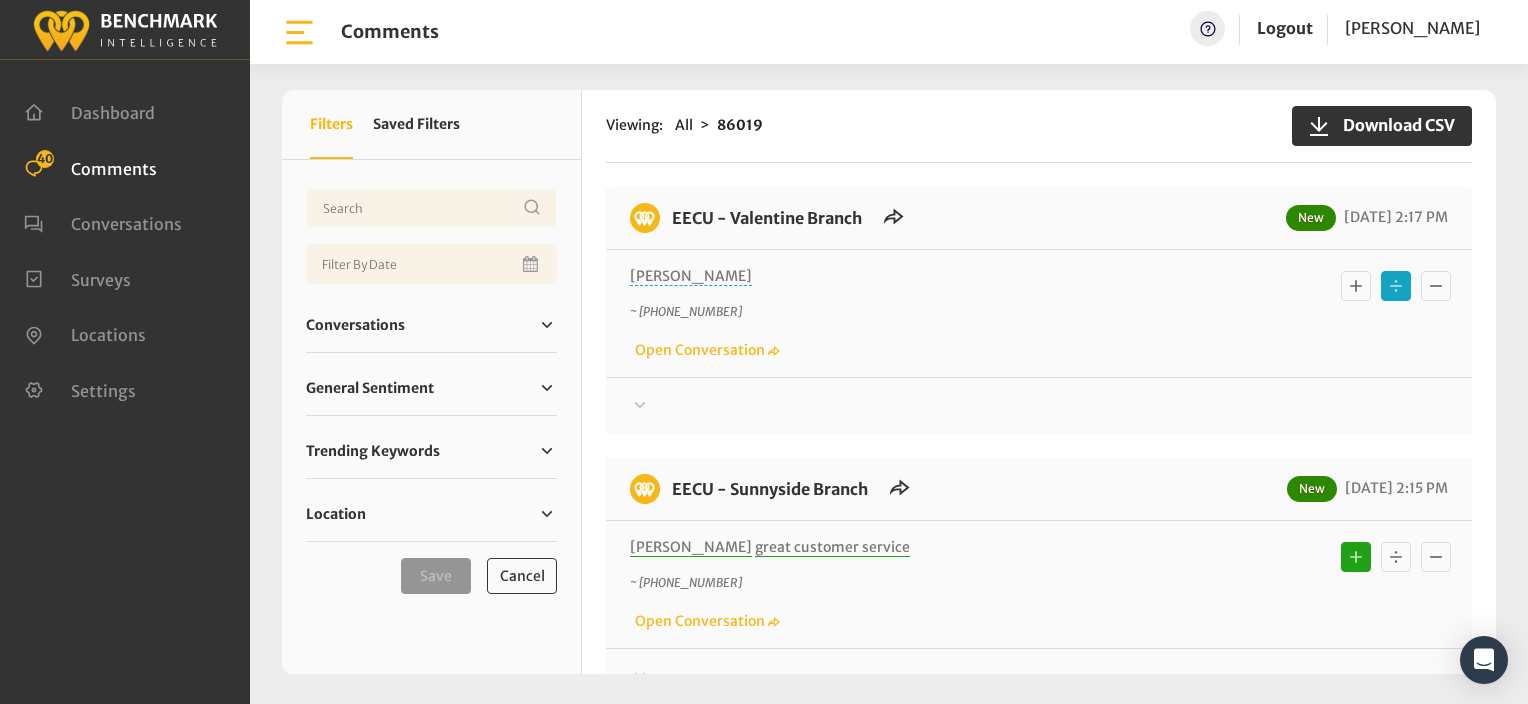 click 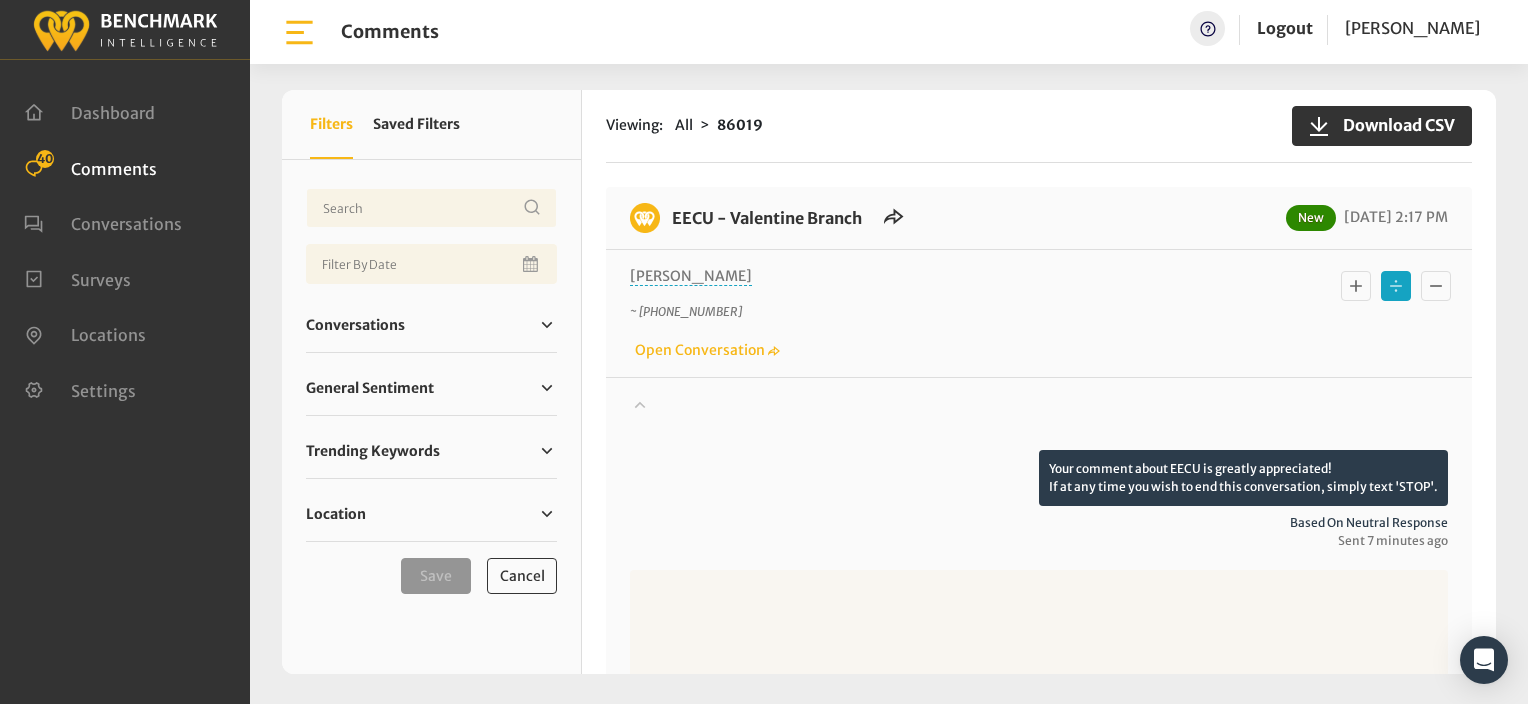 click 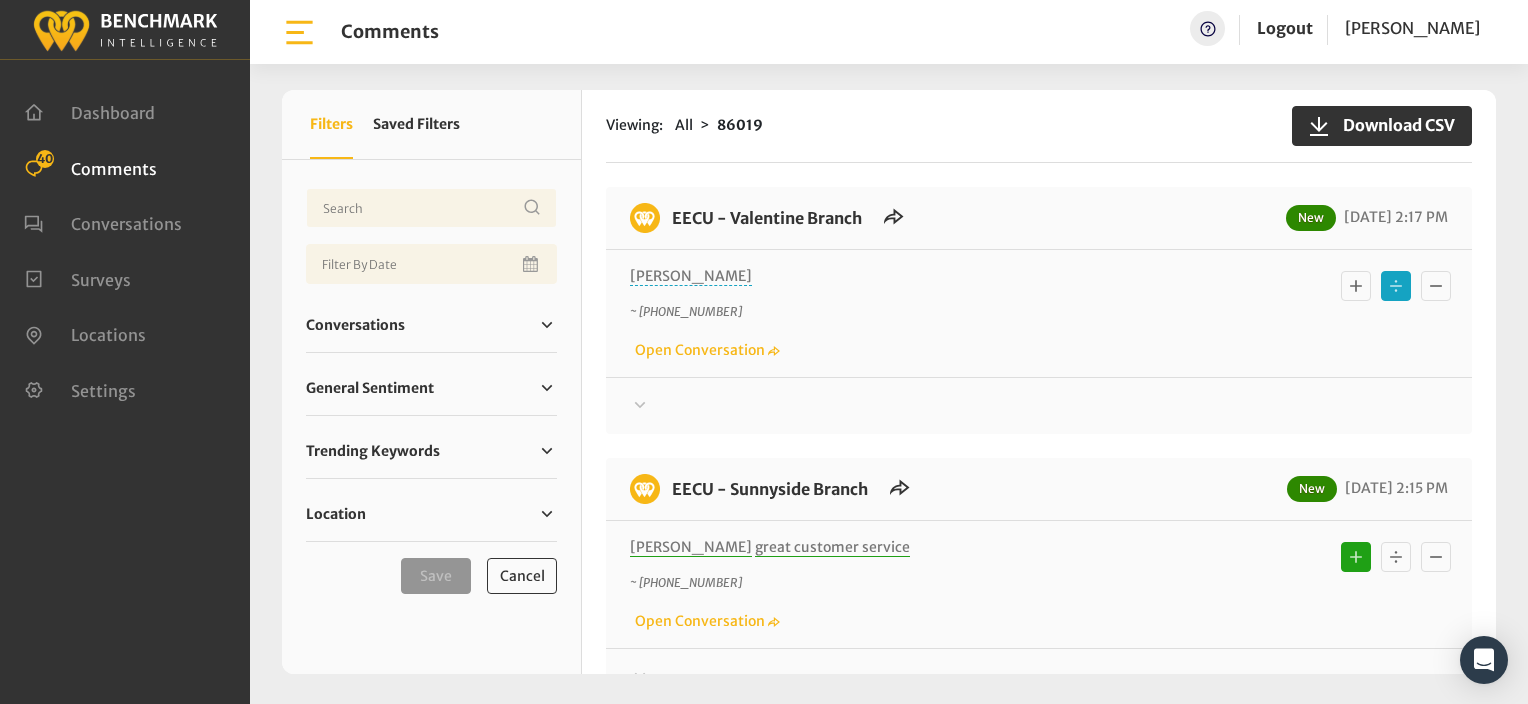 click on "[PERSON_NAME]" 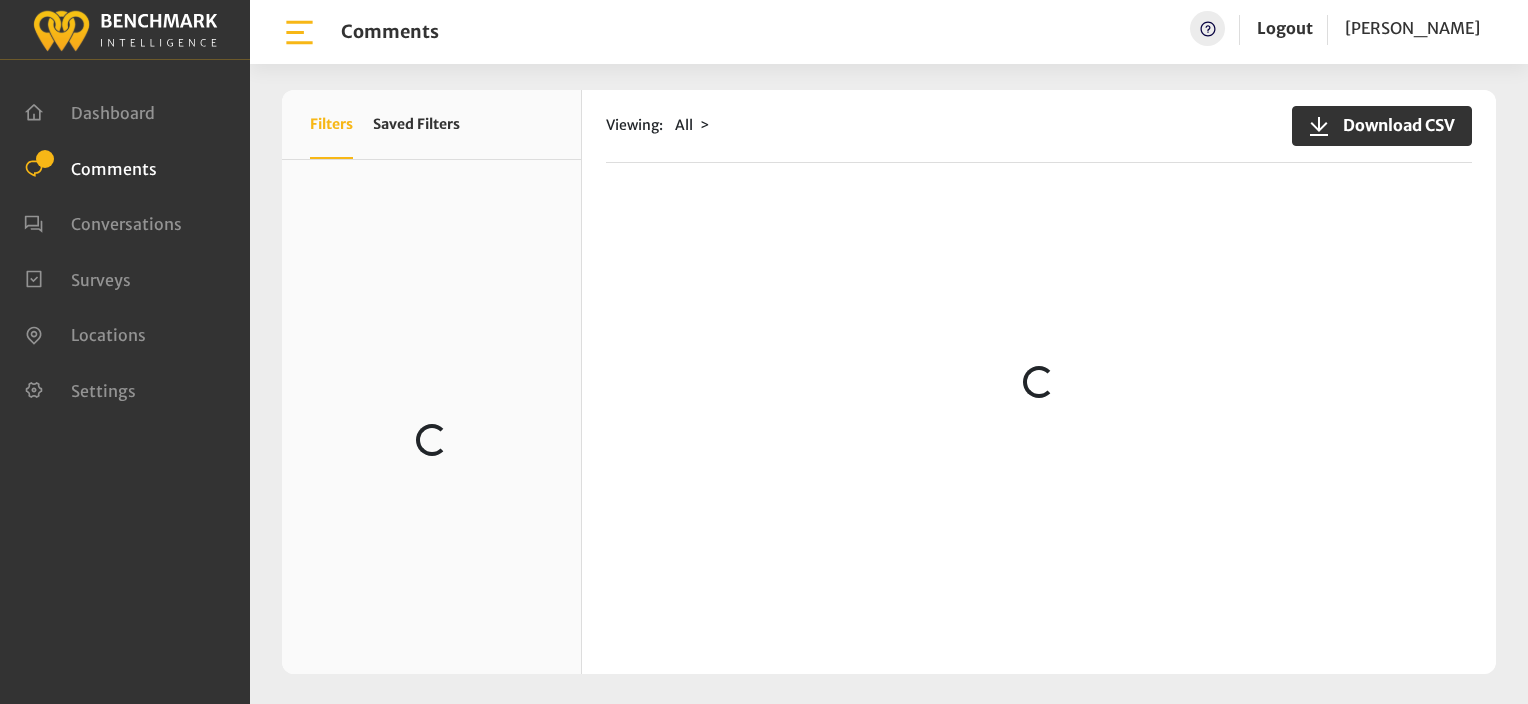 scroll, scrollTop: 0, scrollLeft: 0, axis: both 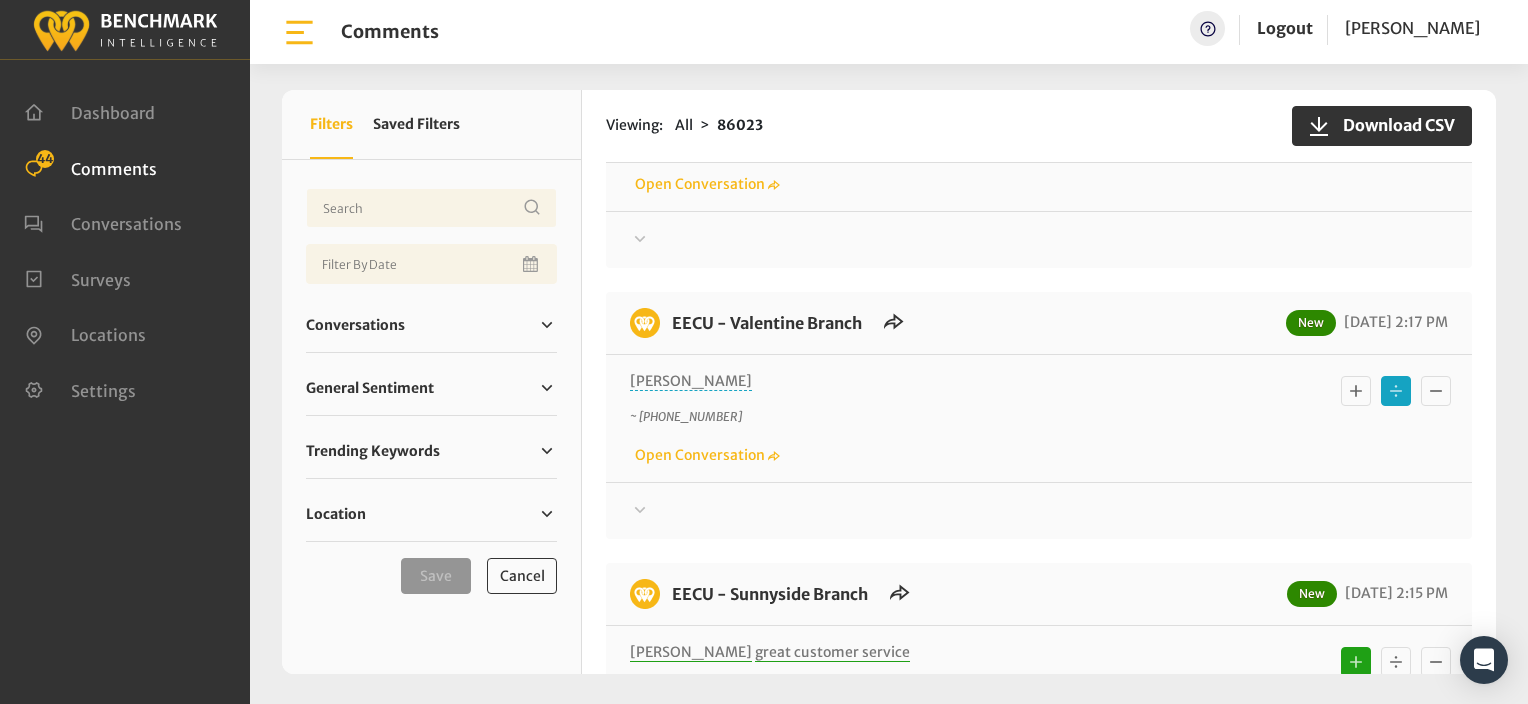 click 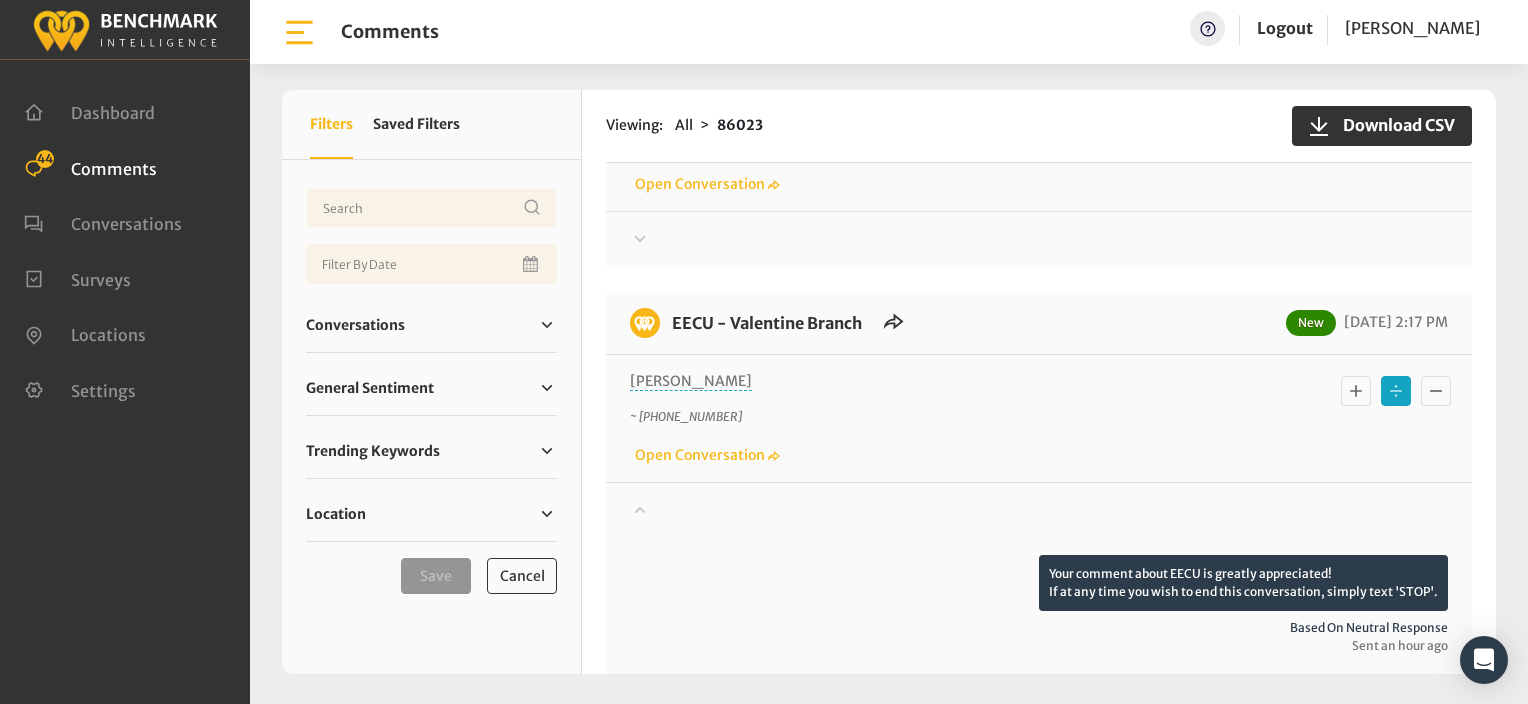 click 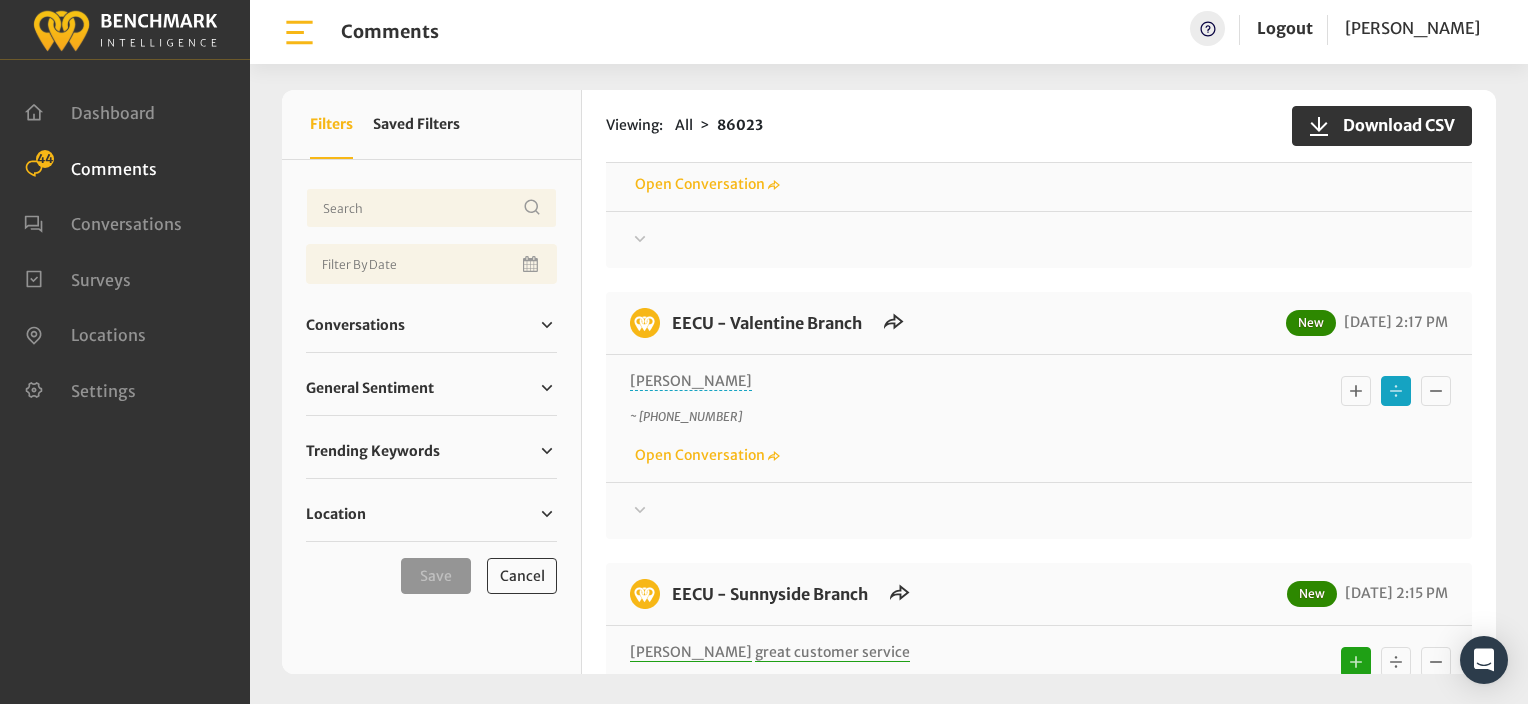click on "EECU - Visalia Branch
New
07/17/2025 2:33 PM
Christina  is very informative, professional and friendly making our EECU visit a great one!
~ +15593930810
Open Conversation" 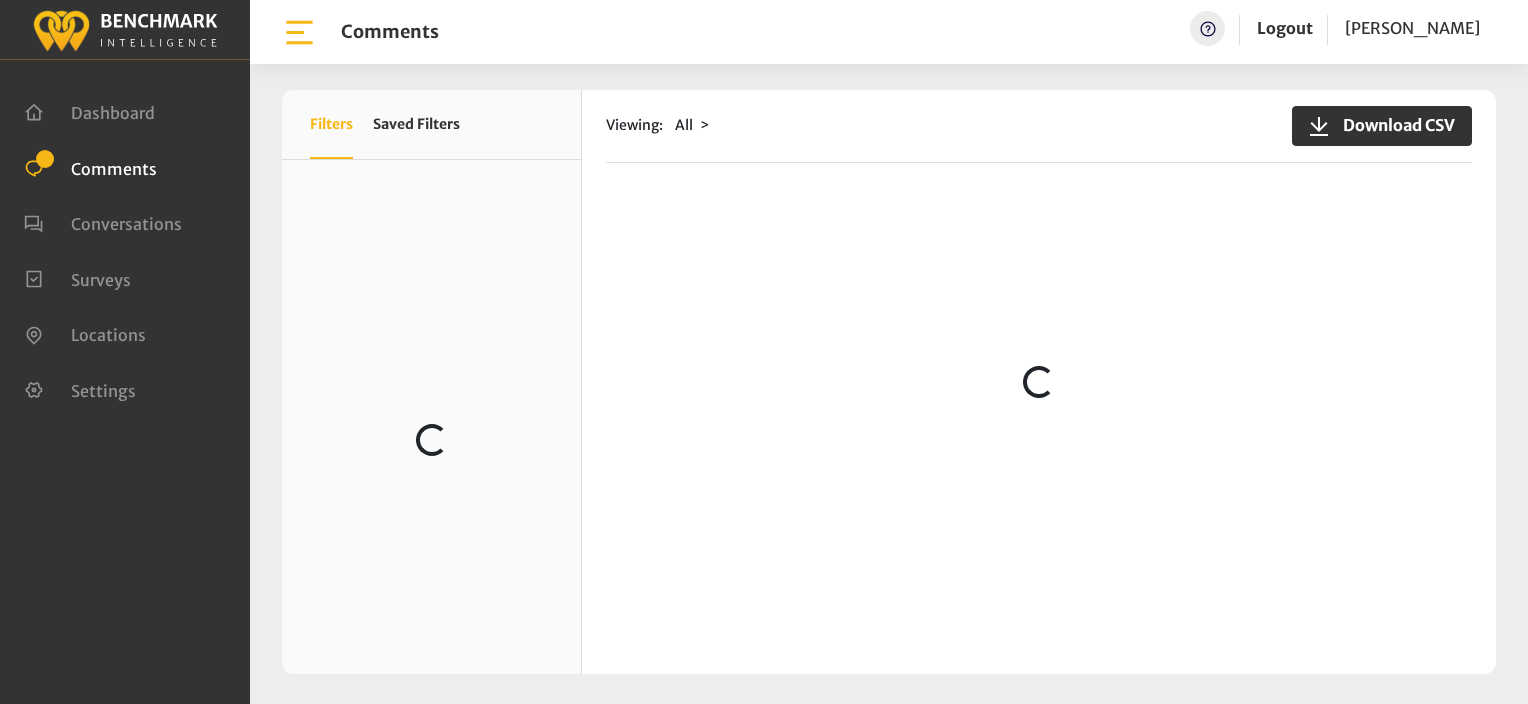 scroll, scrollTop: 0, scrollLeft: 0, axis: both 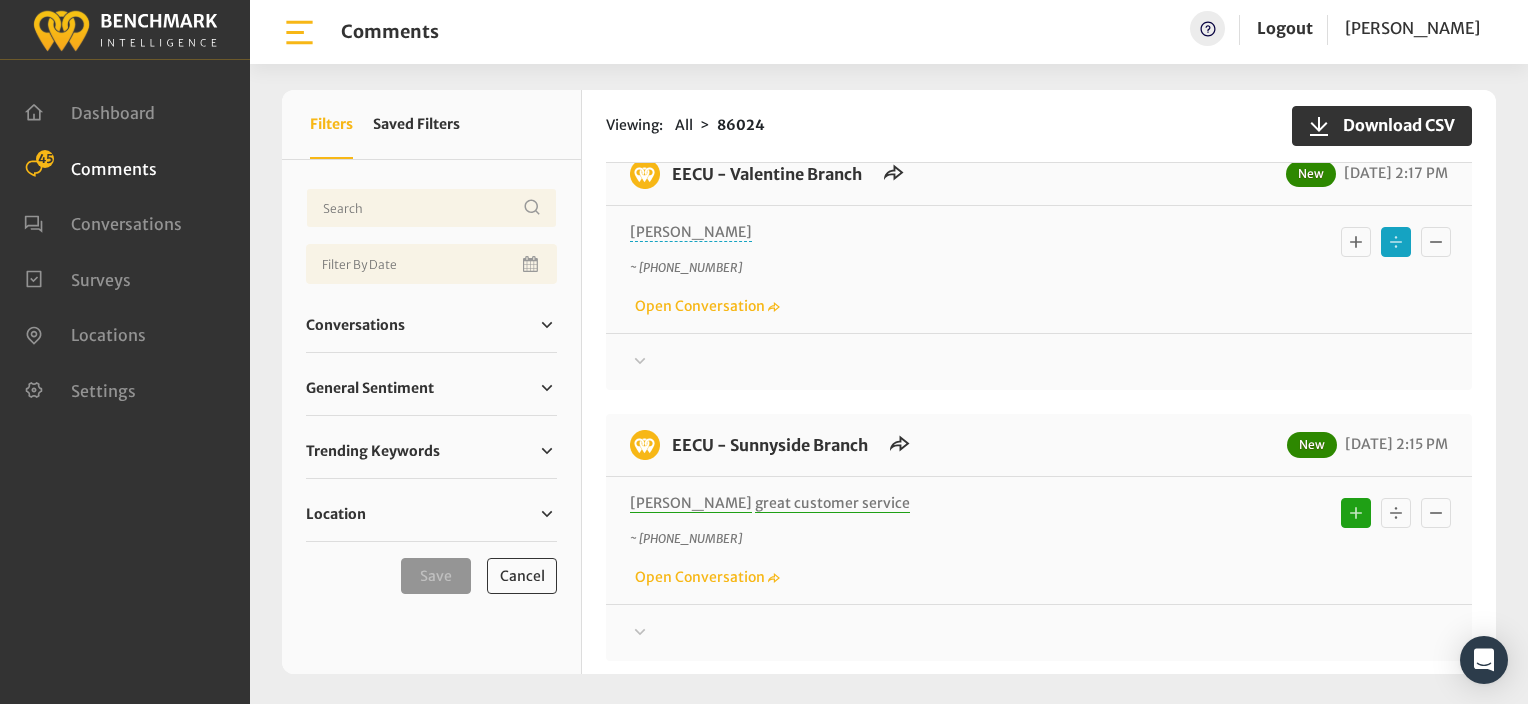click 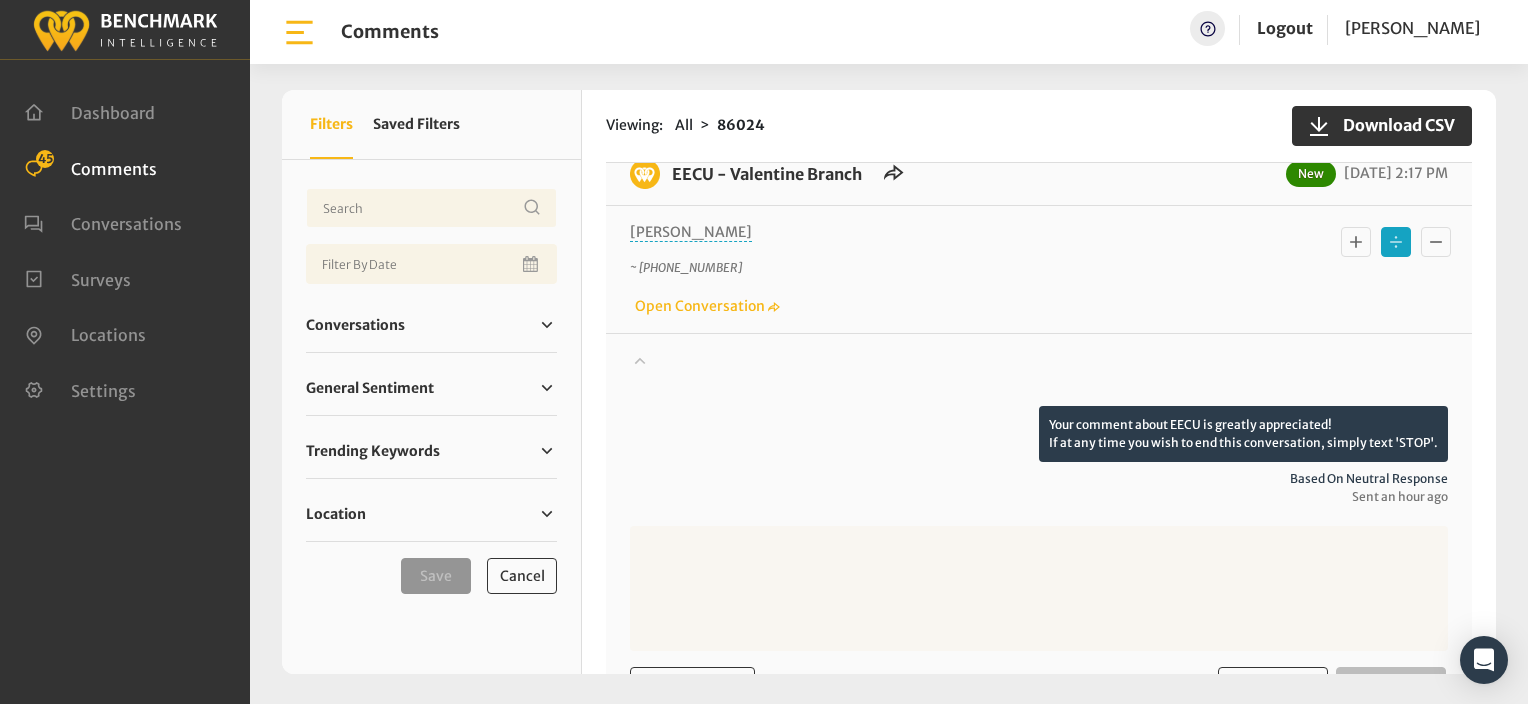click 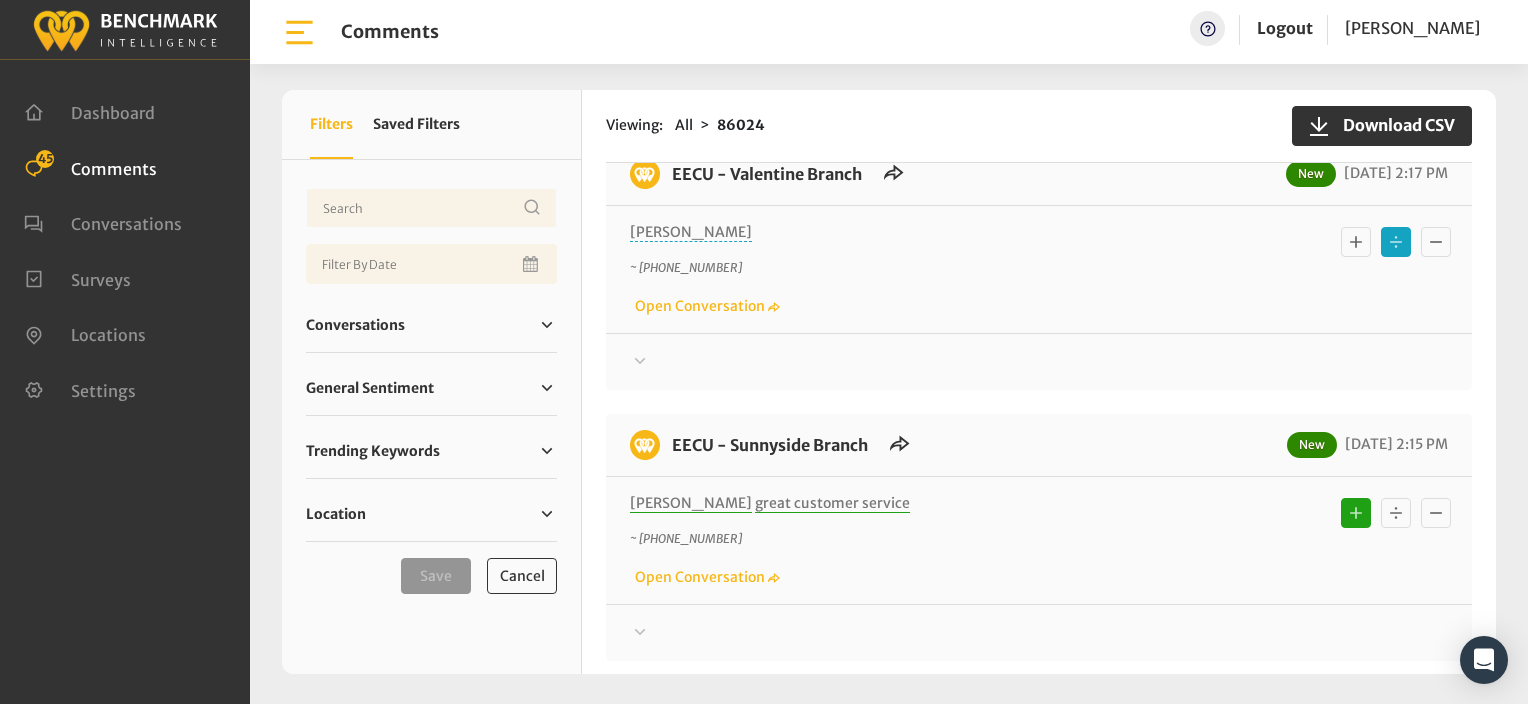 click on "~ +15597081077" 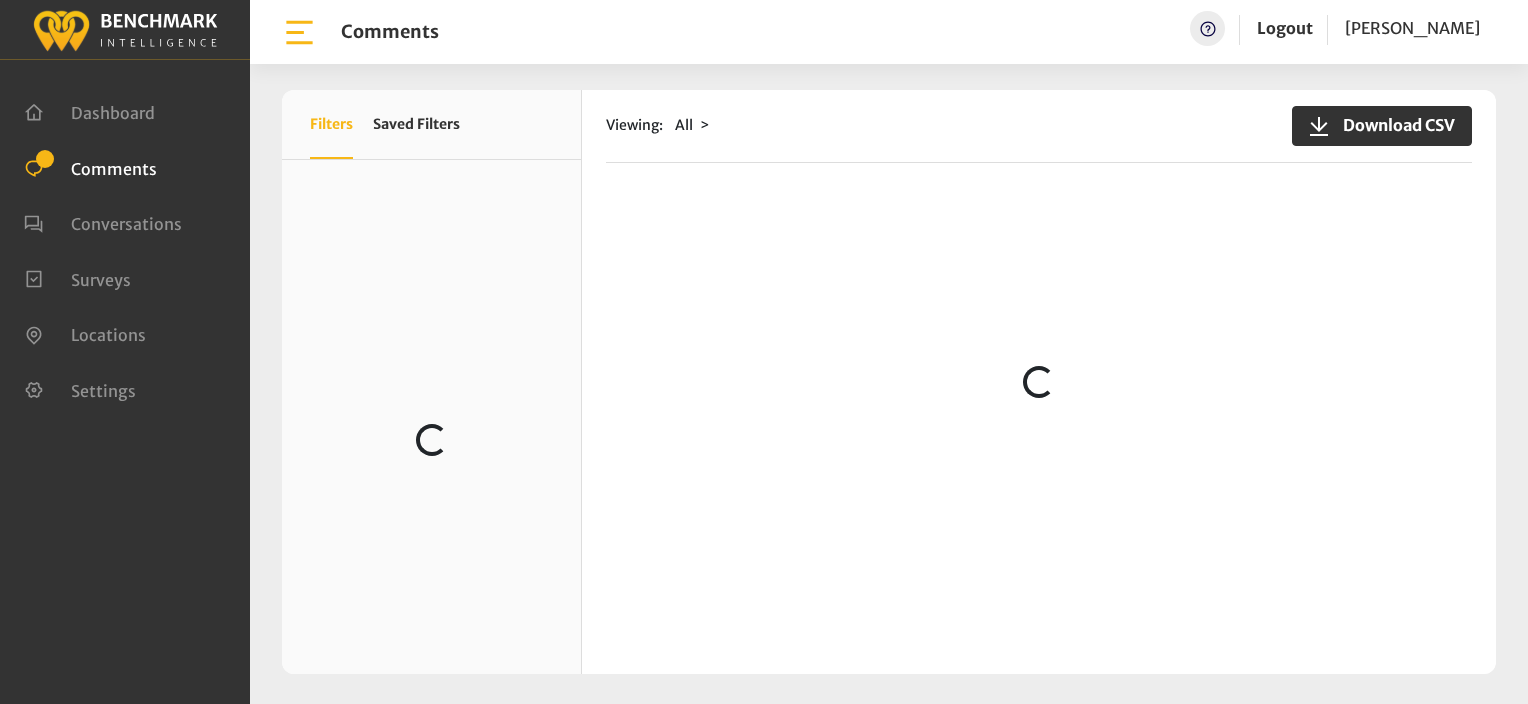scroll, scrollTop: 0, scrollLeft: 0, axis: both 